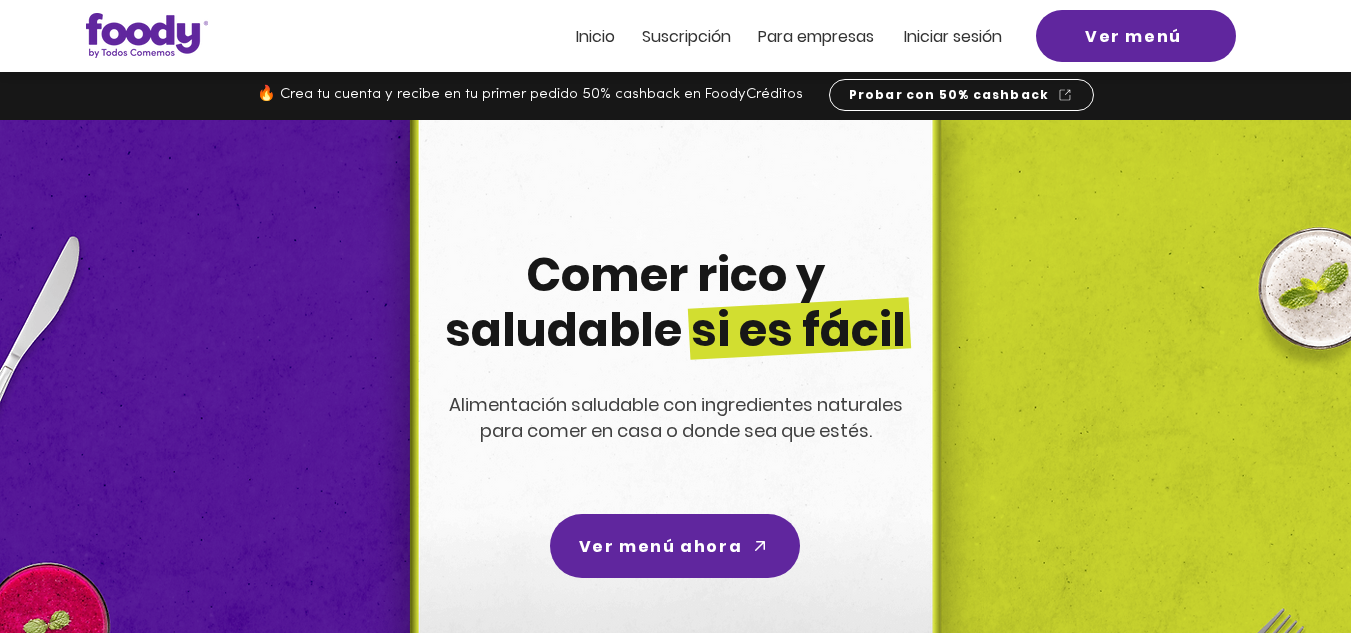 scroll, scrollTop: 0, scrollLeft: 0, axis: both 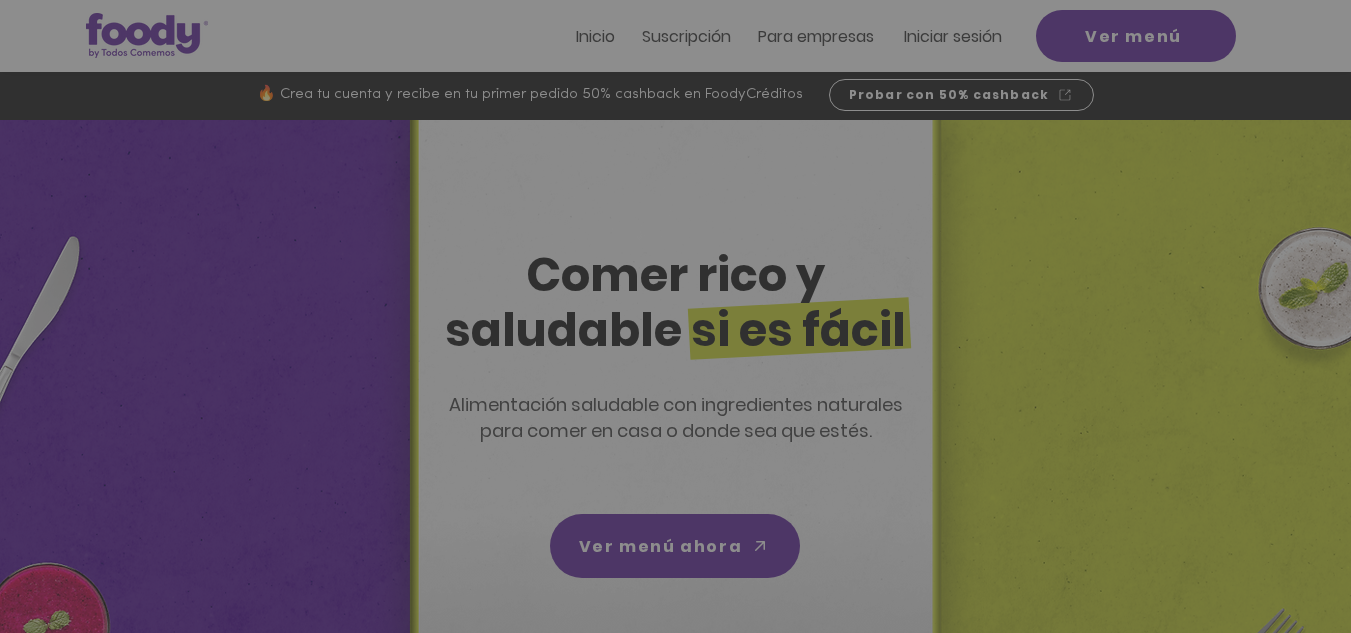 click at bounding box center (675, 316) 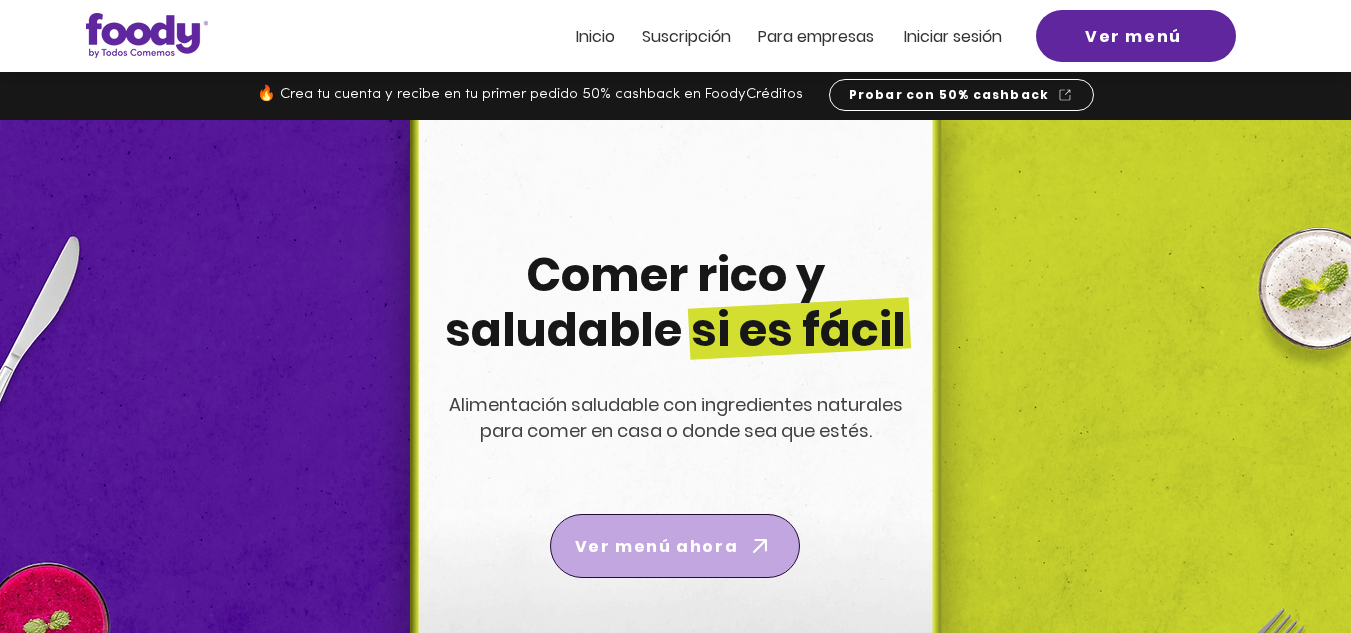 click on "Ver menú ahora" at bounding box center (656, 546) 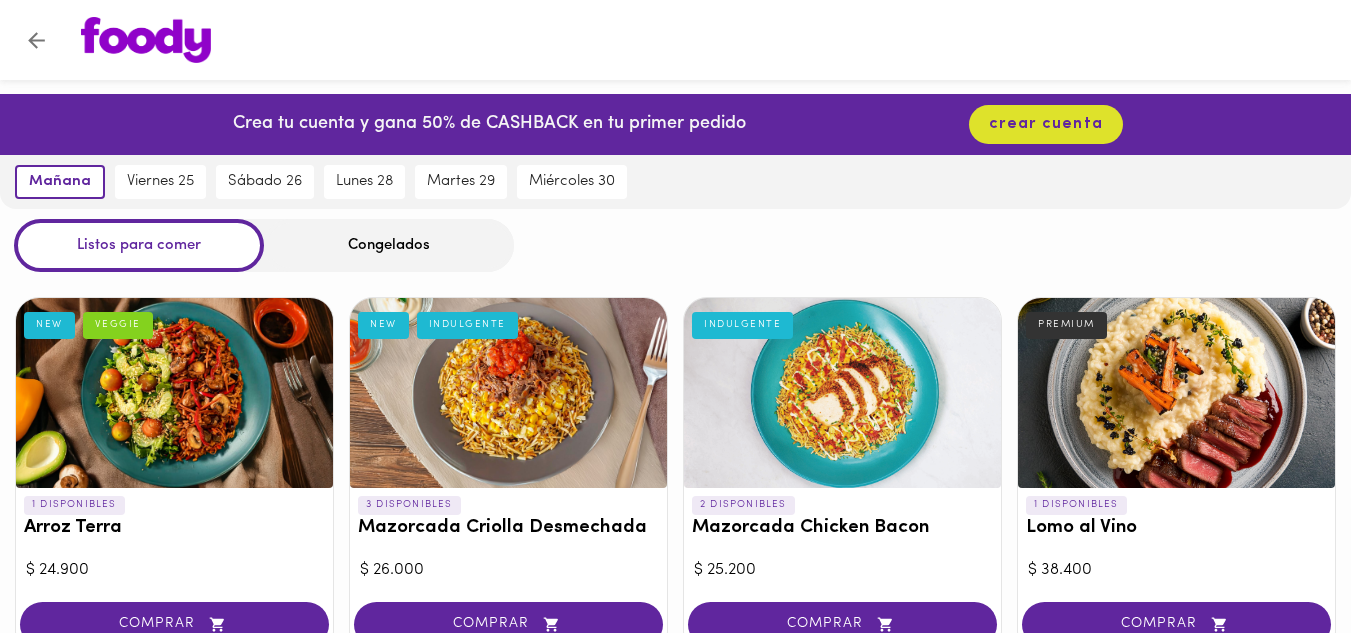 scroll, scrollTop: 0, scrollLeft: 0, axis: both 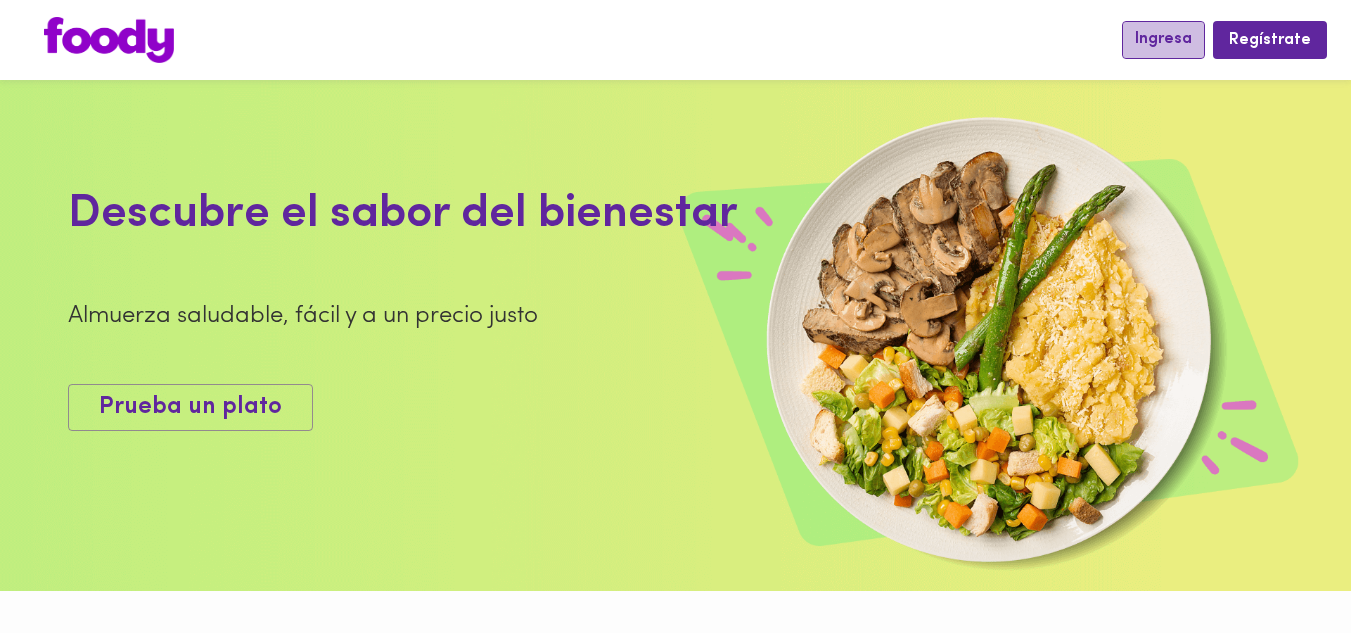 click on "Ingresa" at bounding box center (1163, 39) 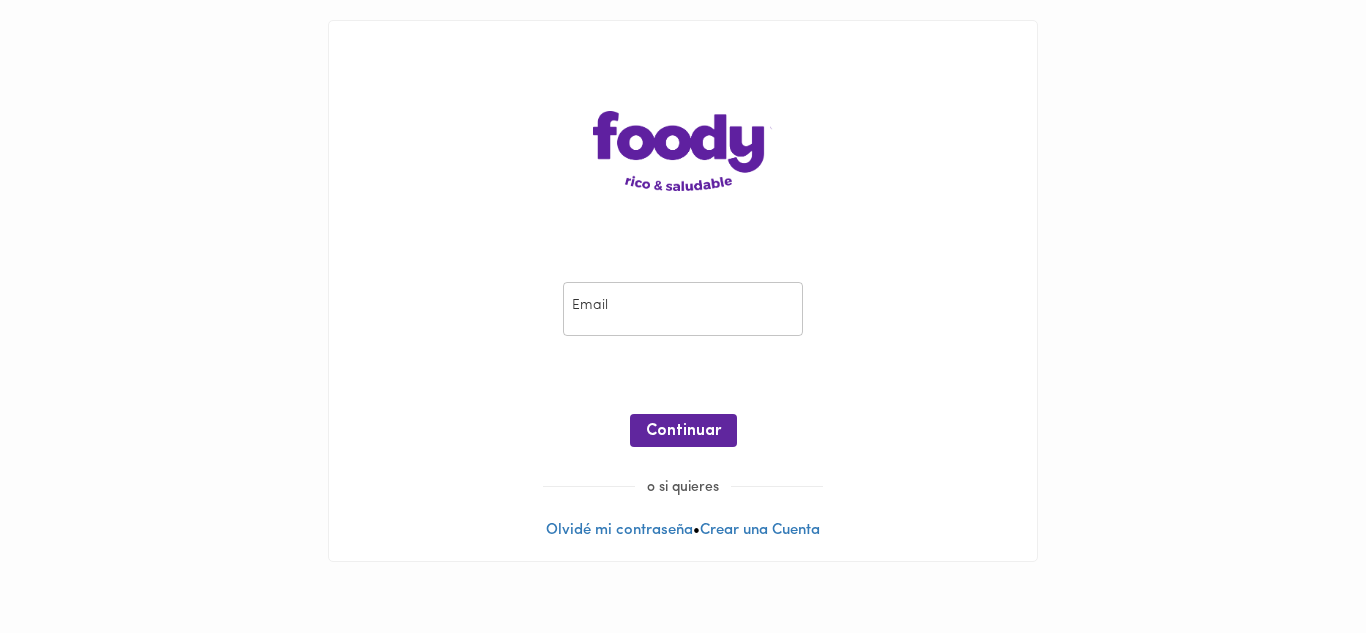 click at bounding box center [683, 309] 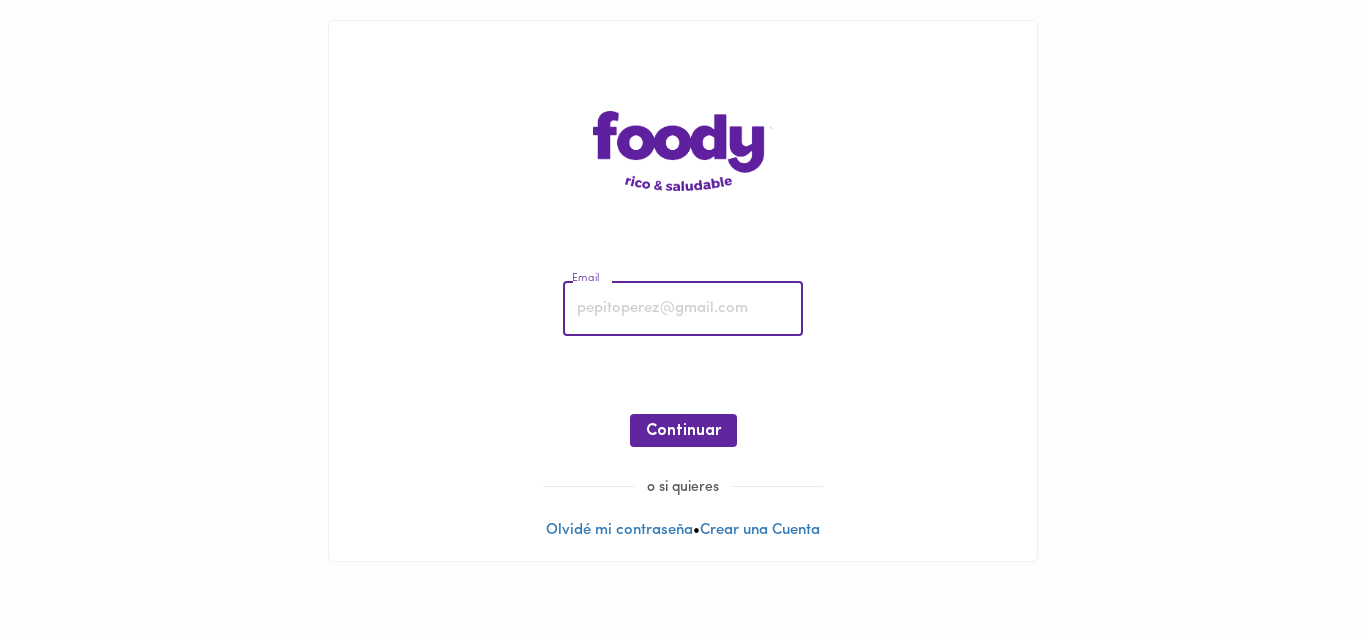 type on "[EMAIL_ADDRESS][DOMAIN_NAME]" 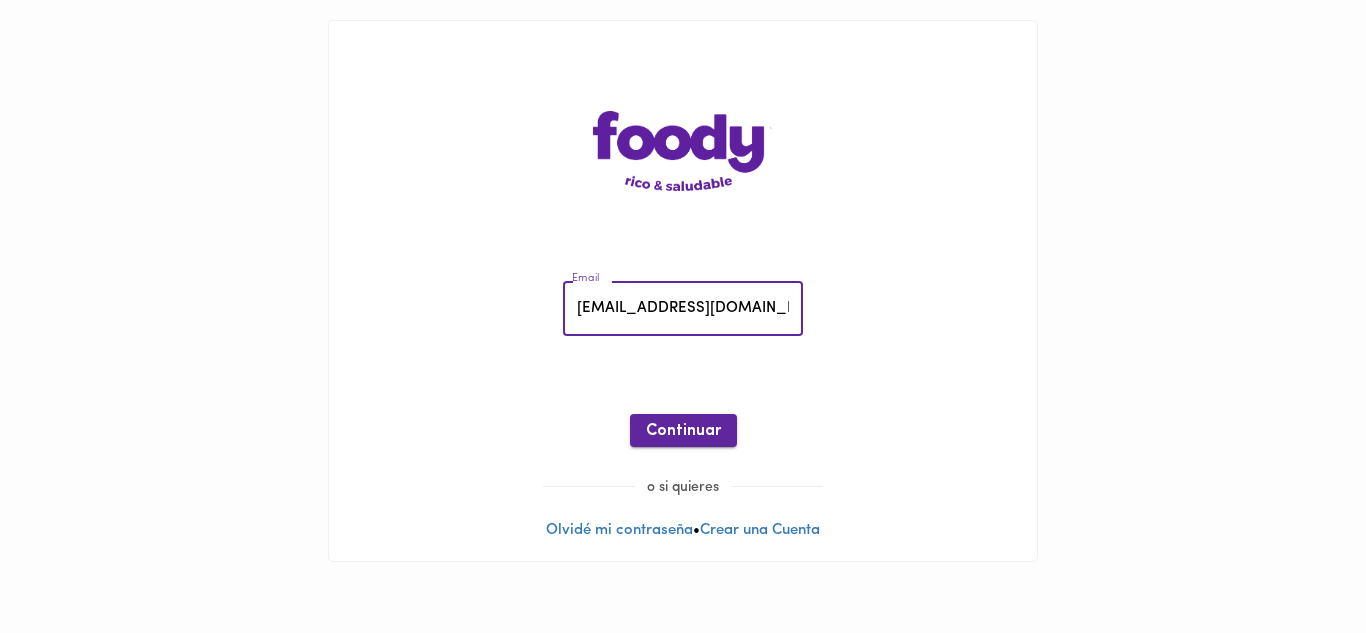 click on "Continuar" at bounding box center [683, 431] 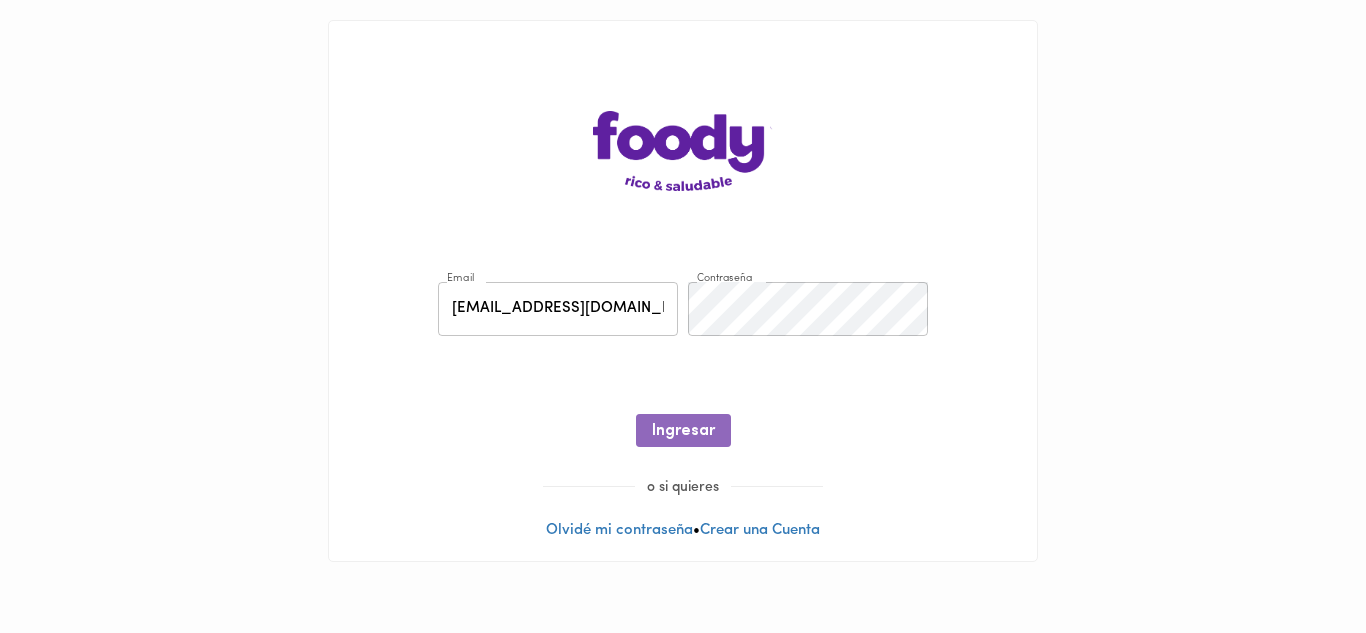 click on "Ingresar" at bounding box center [683, 431] 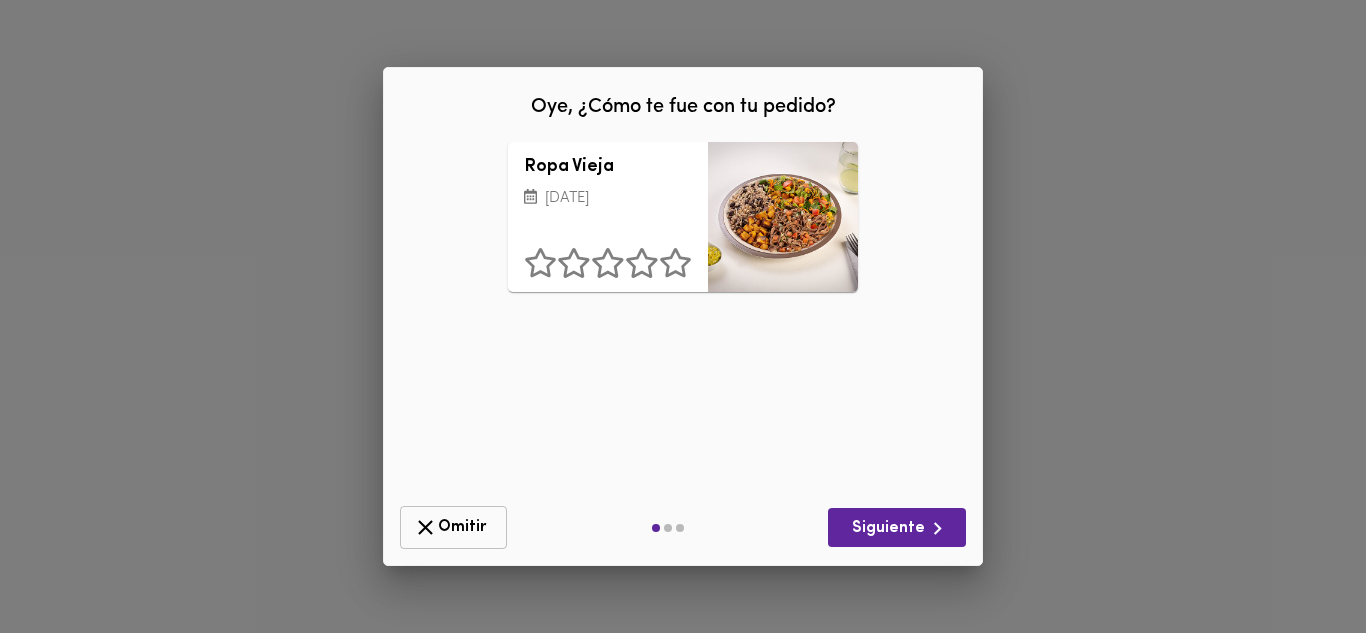 click 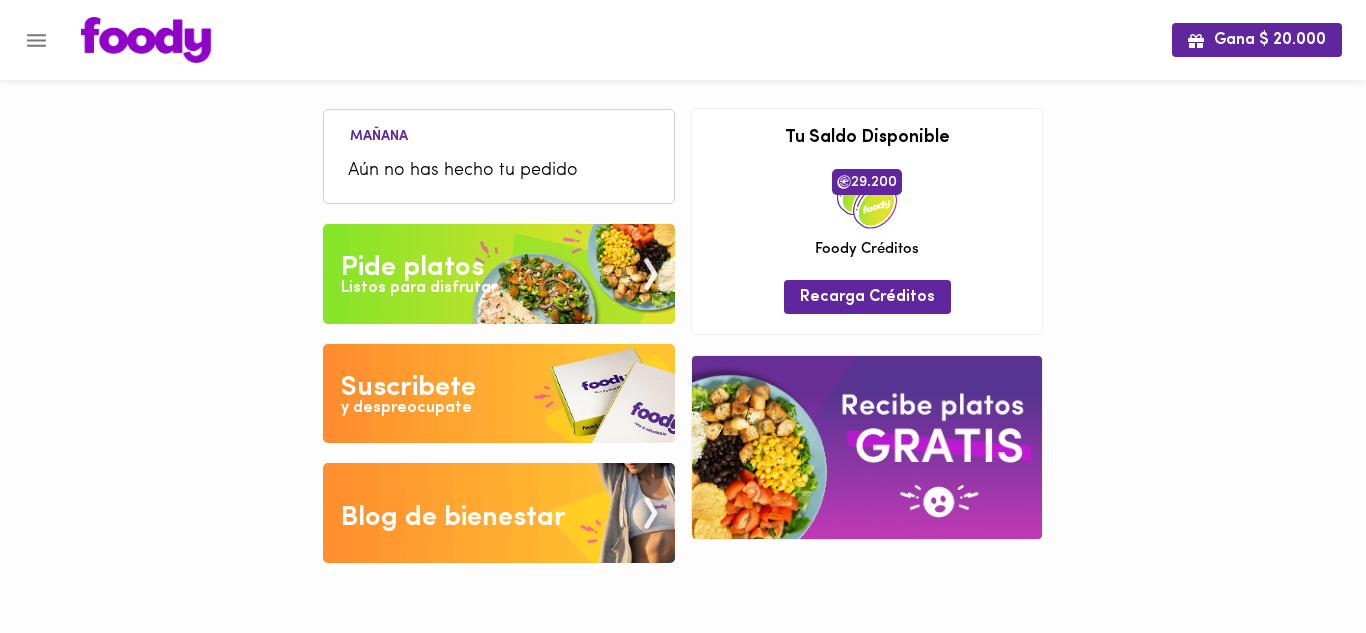 click on "Aún no has hecho tu pedido" at bounding box center [499, 171] 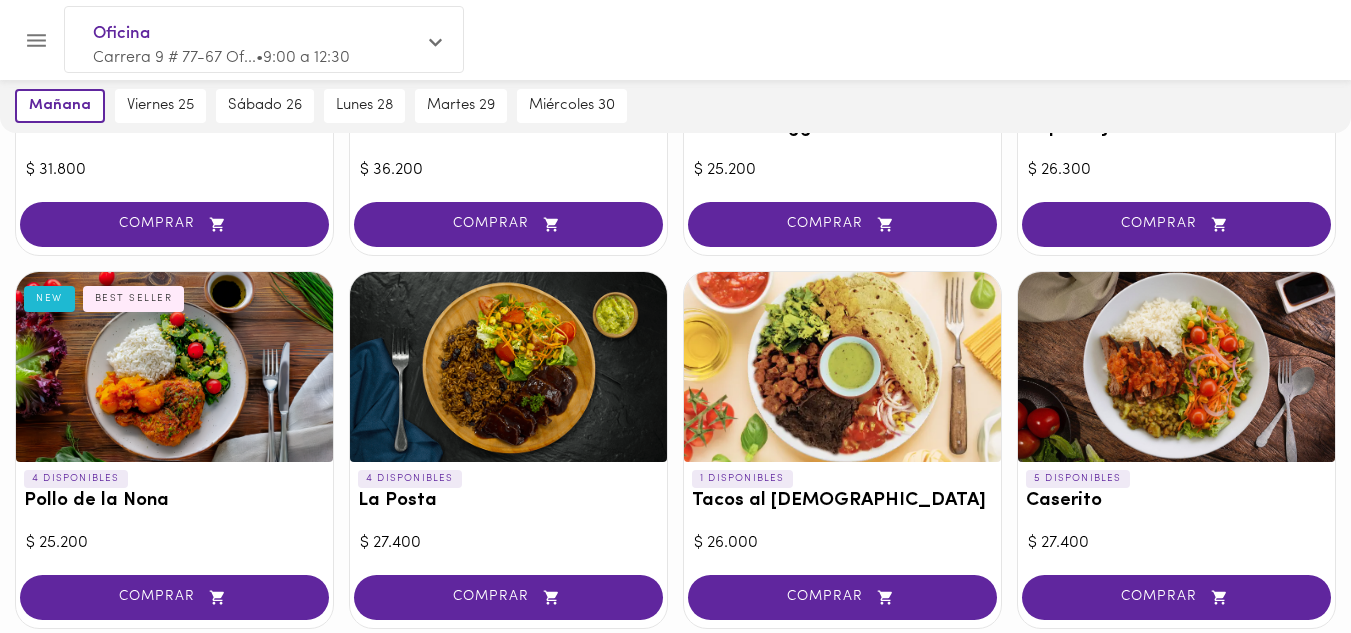 scroll, scrollTop: 754, scrollLeft: 0, axis: vertical 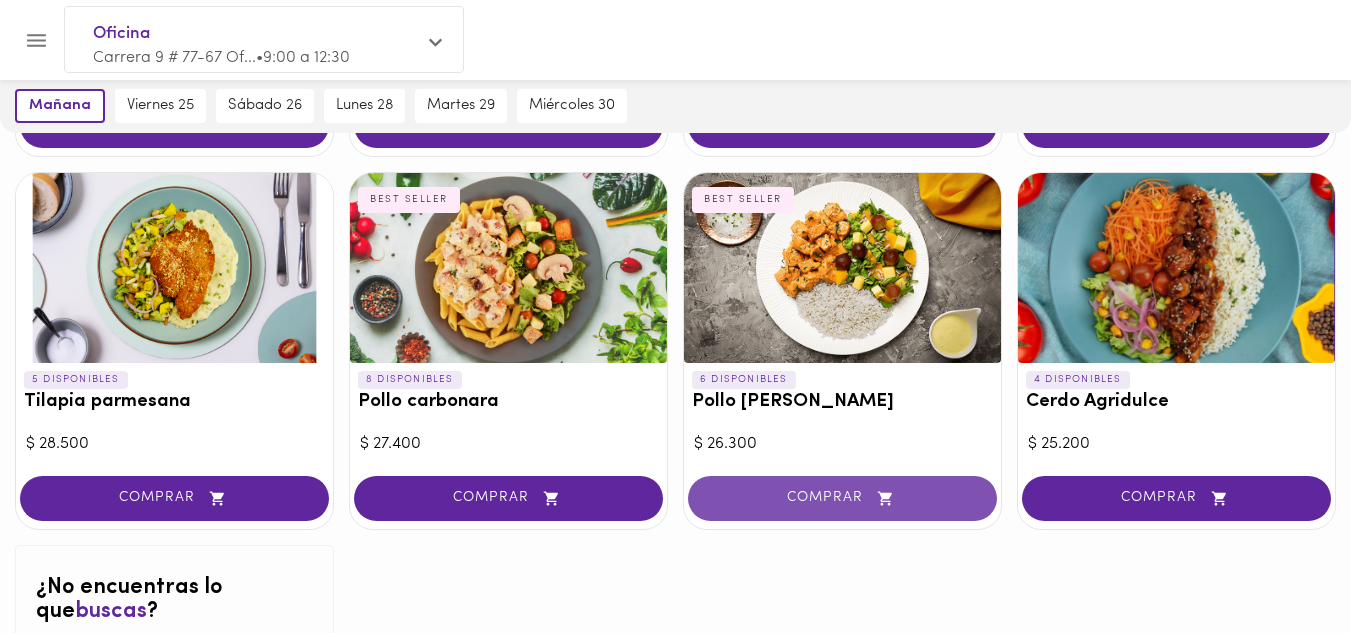 click on "COMPRAR" at bounding box center (842, 498) 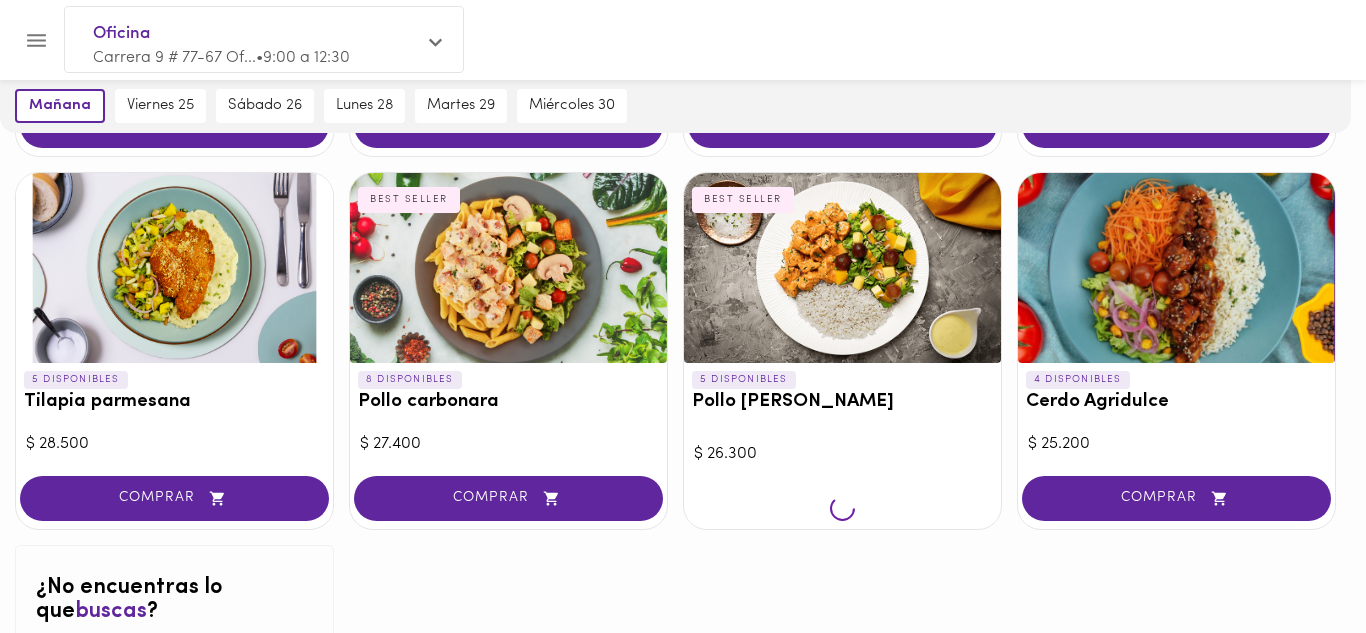 scroll, scrollTop: 1968, scrollLeft: 0, axis: vertical 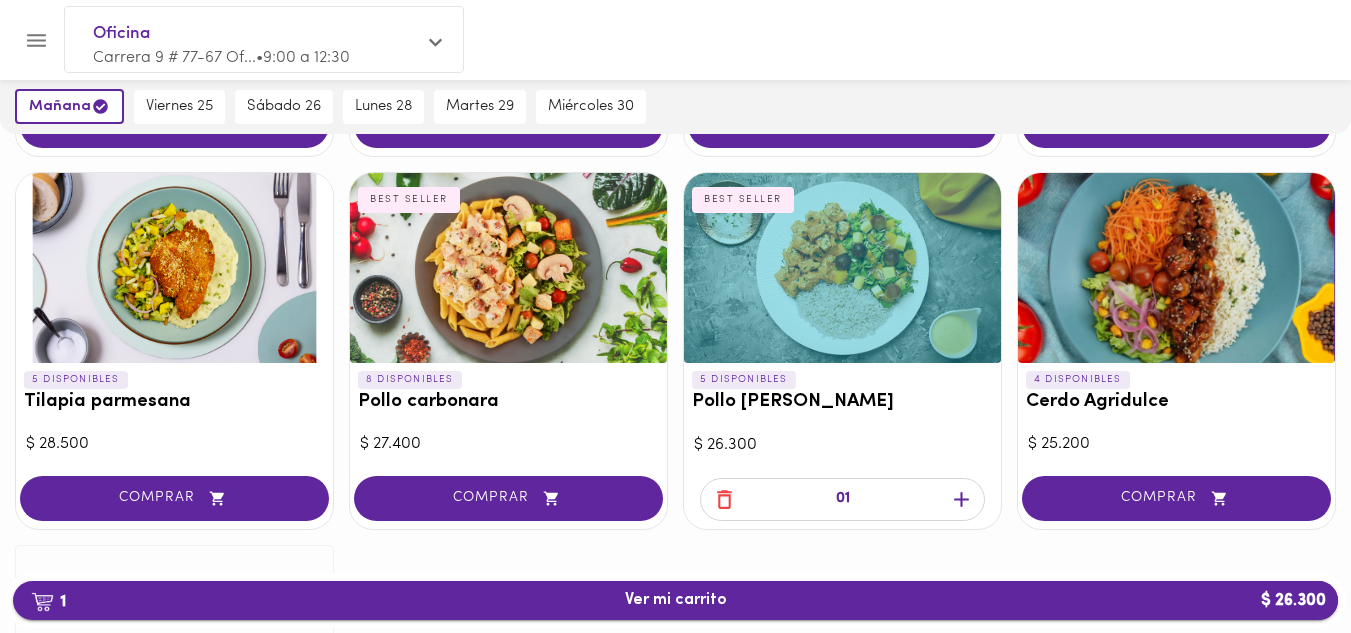 click on "1 Ver mi carrito $ 26.300" at bounding box center (675, 600) 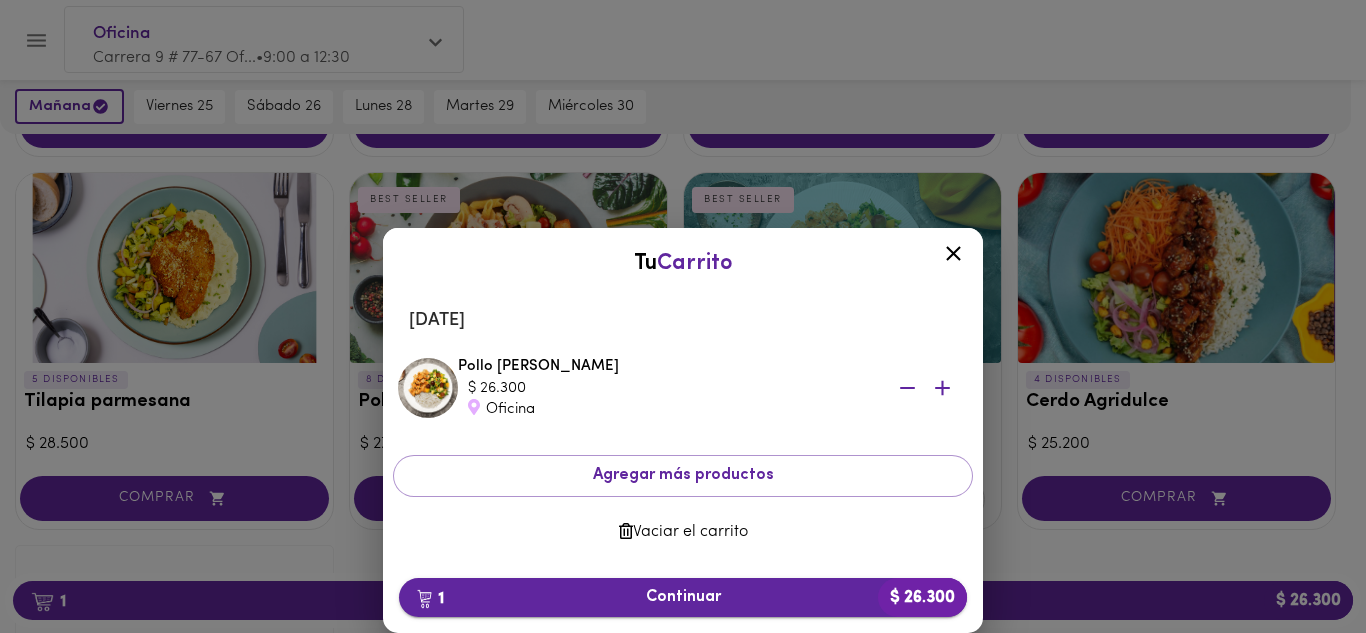 click on "1 Continuar $ 26.300" at bounding box center (683, 597) 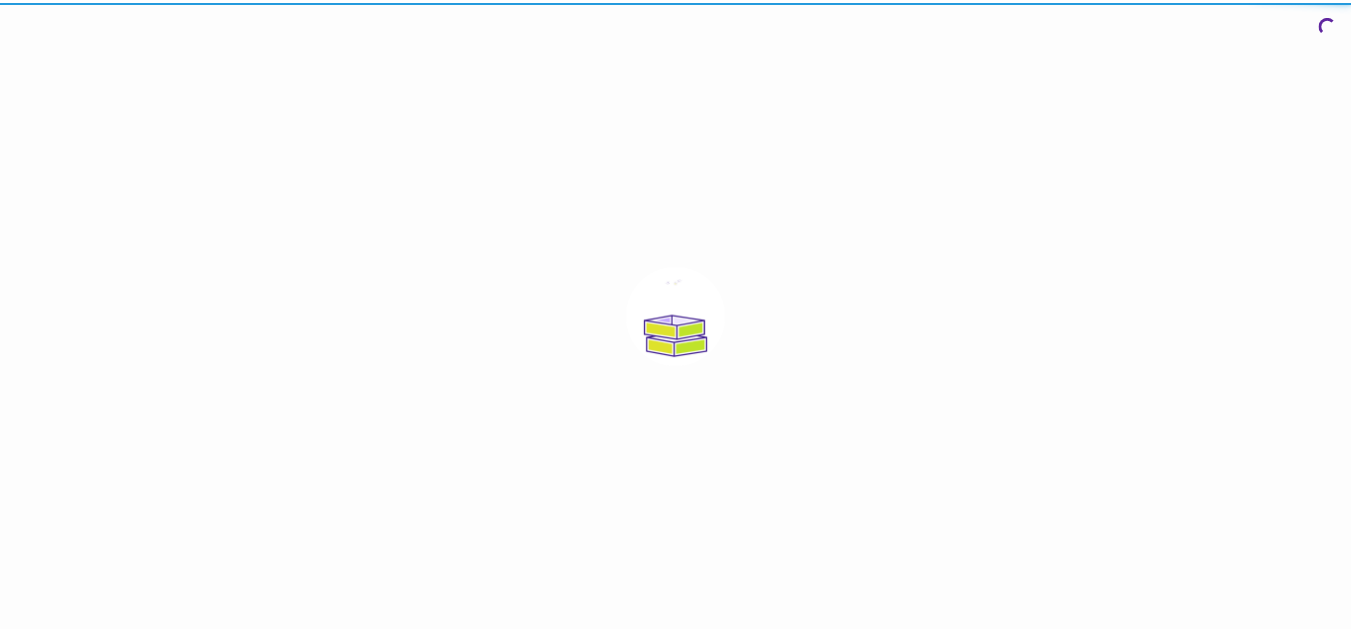 scroll, scrollTop: 0, scrollLeft: 0, axis: both 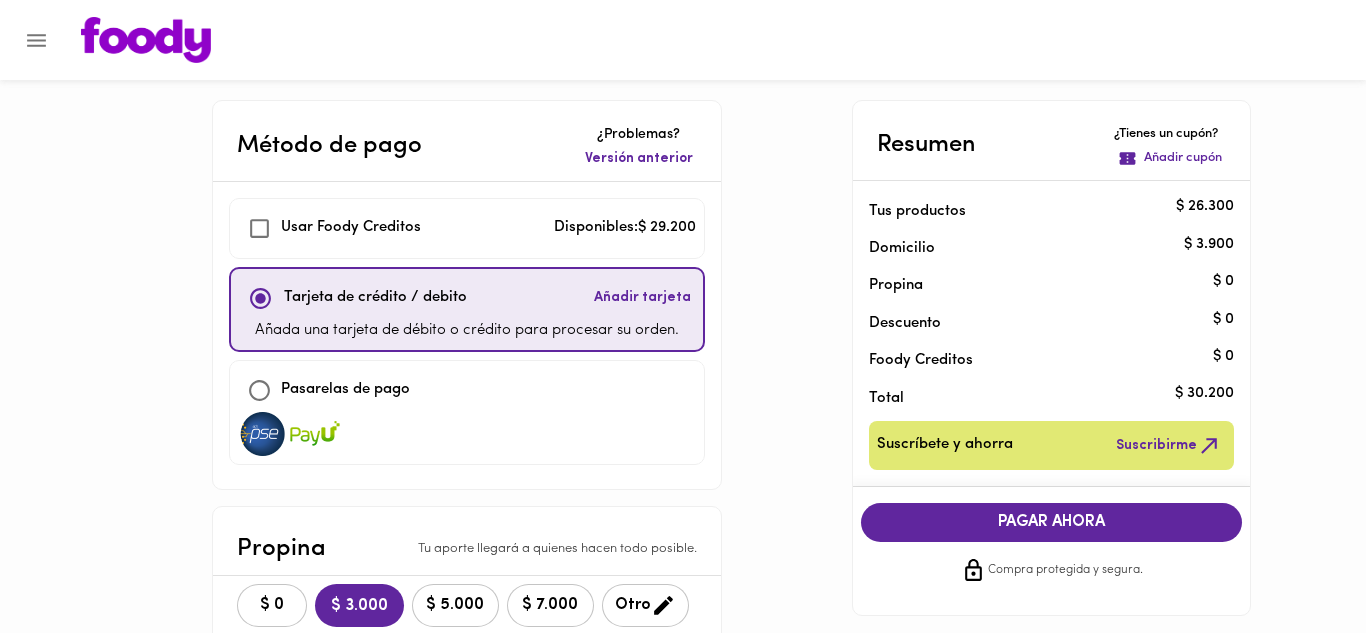 checkbox on "true" 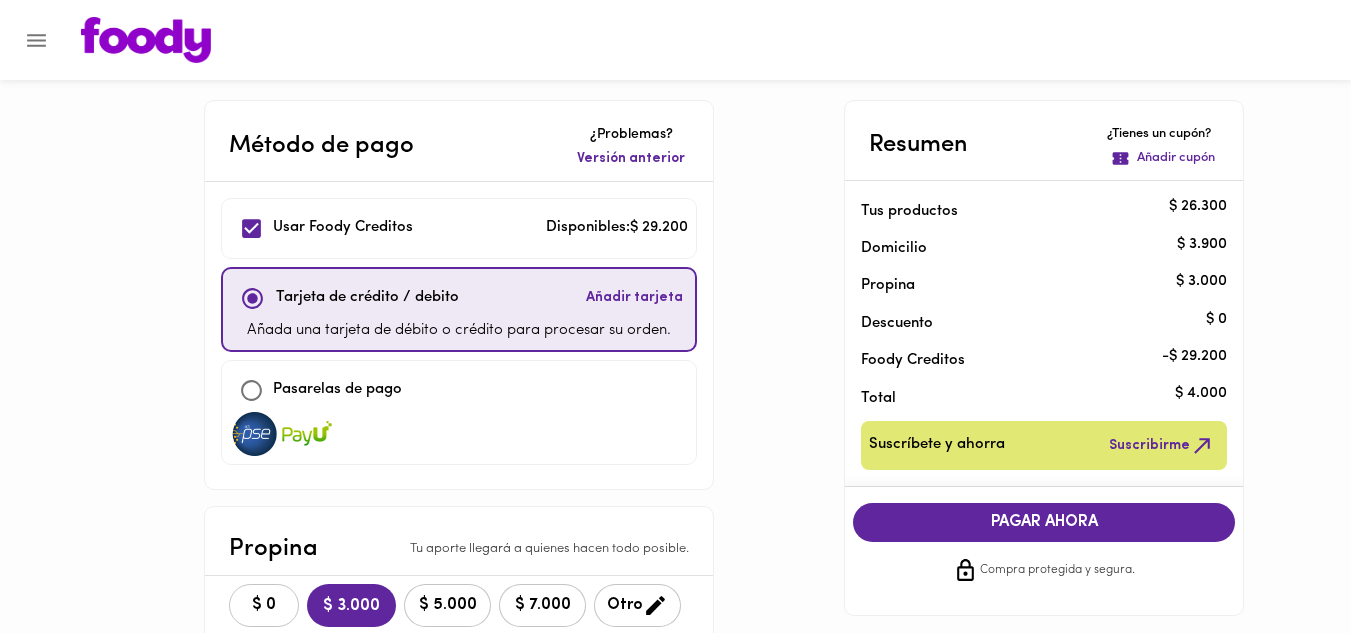 click on "$ 0" at bounding box center [264, 605] 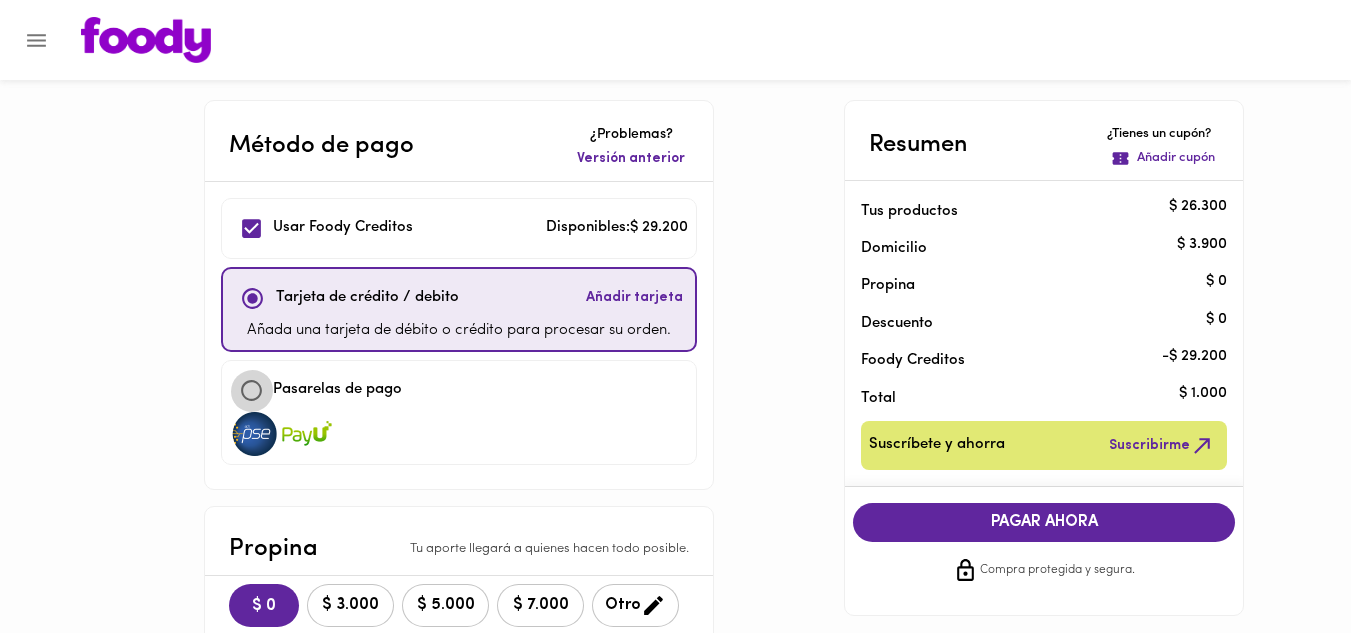 click at bounding box center [251, 390] 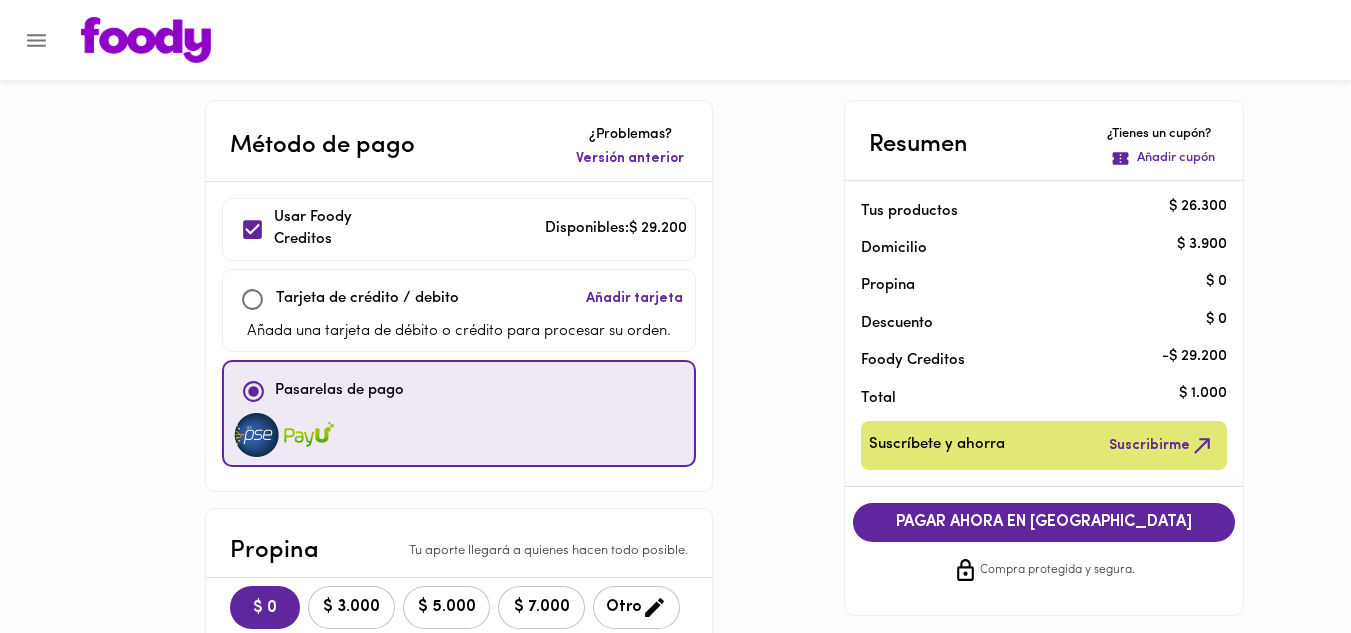 click at bounding box center [252, 229] 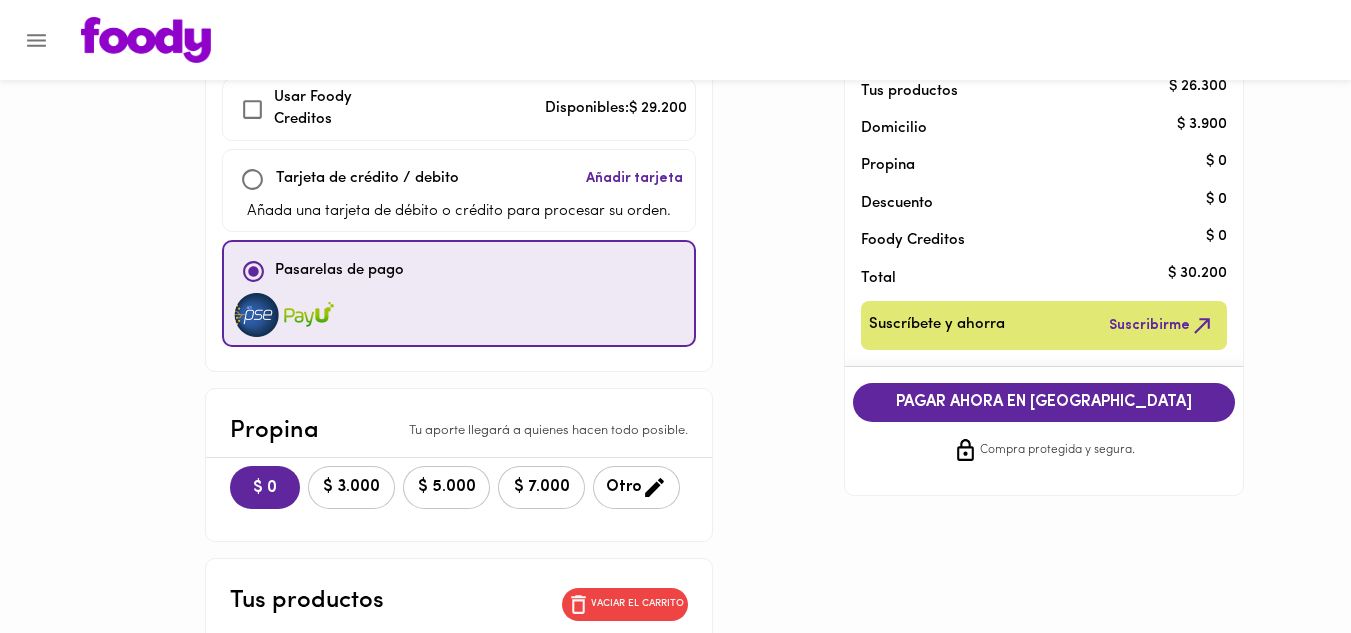 scroll, scrollTop: 107, scrollLeft: 0, axis: vertical 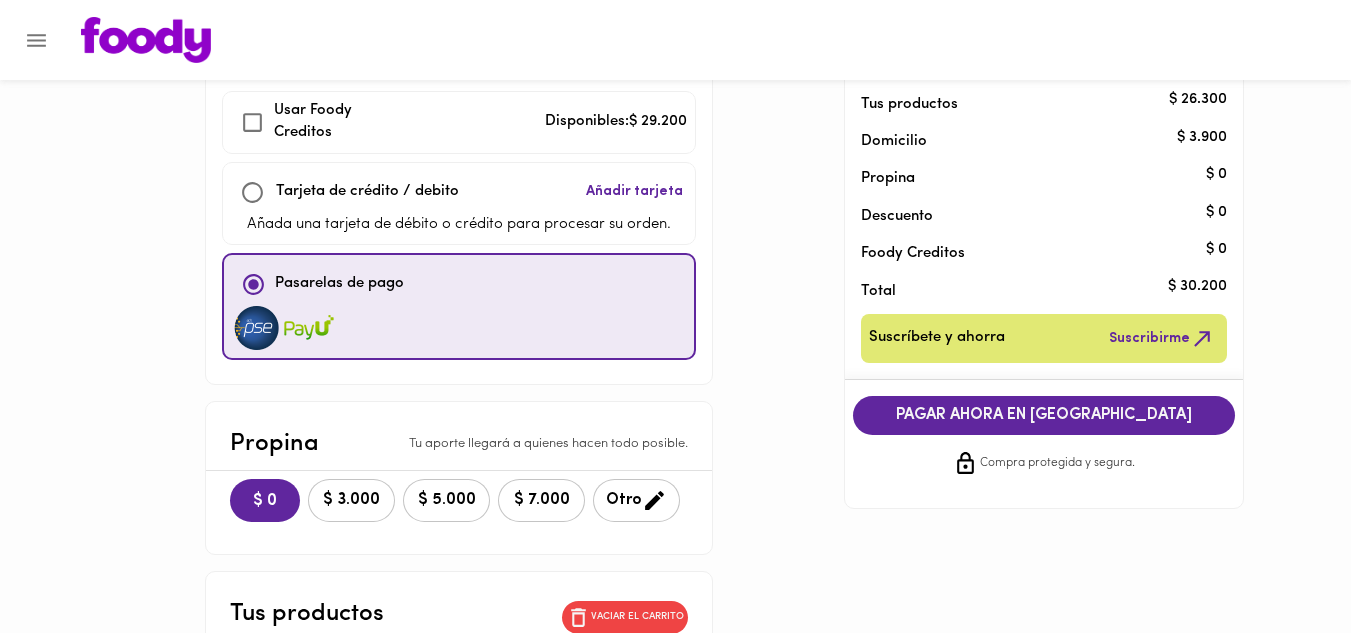 click on "PAGAR AHORA EN [GEOGRAPHIC_DATA]" at bounding box center (1044, 415) 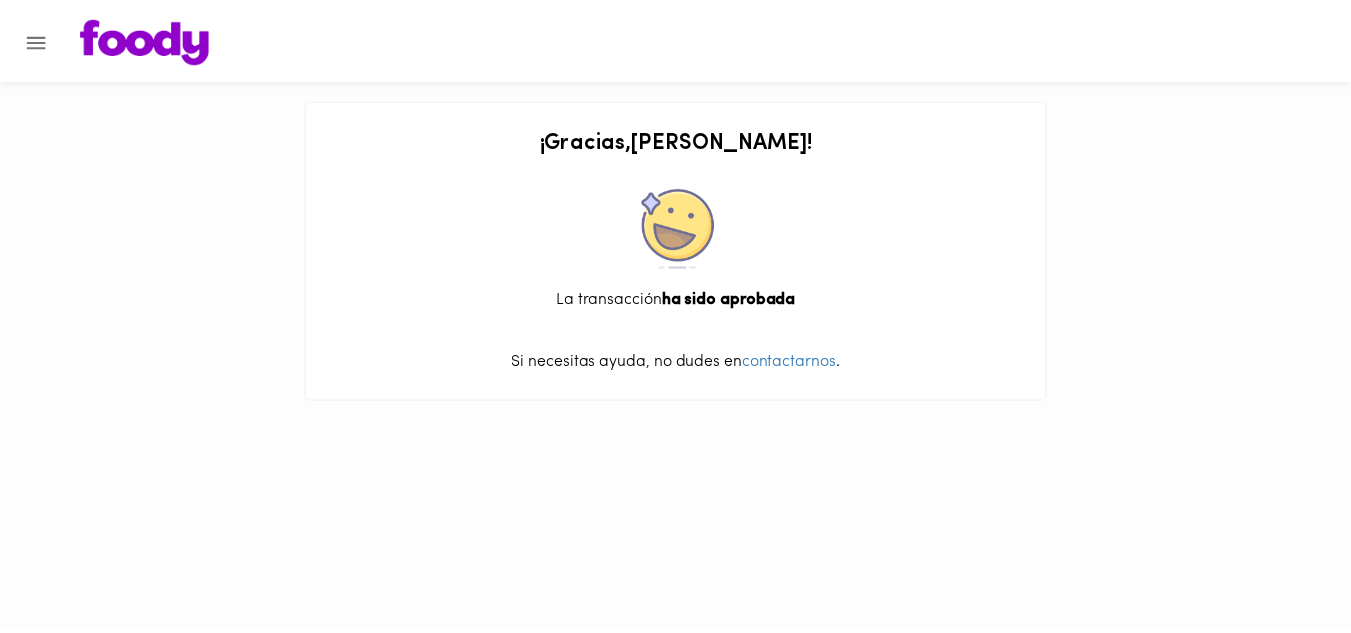 scroll, scrollTop: 0, scrollLeft: 0, axis: both 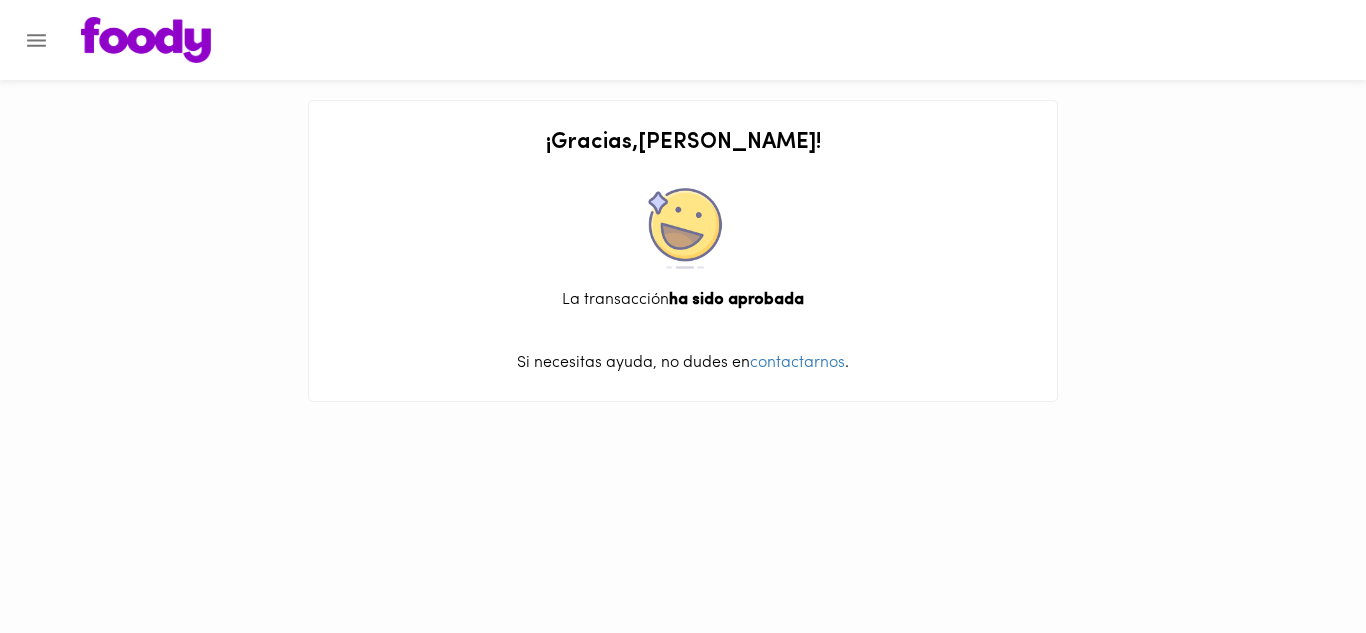 click 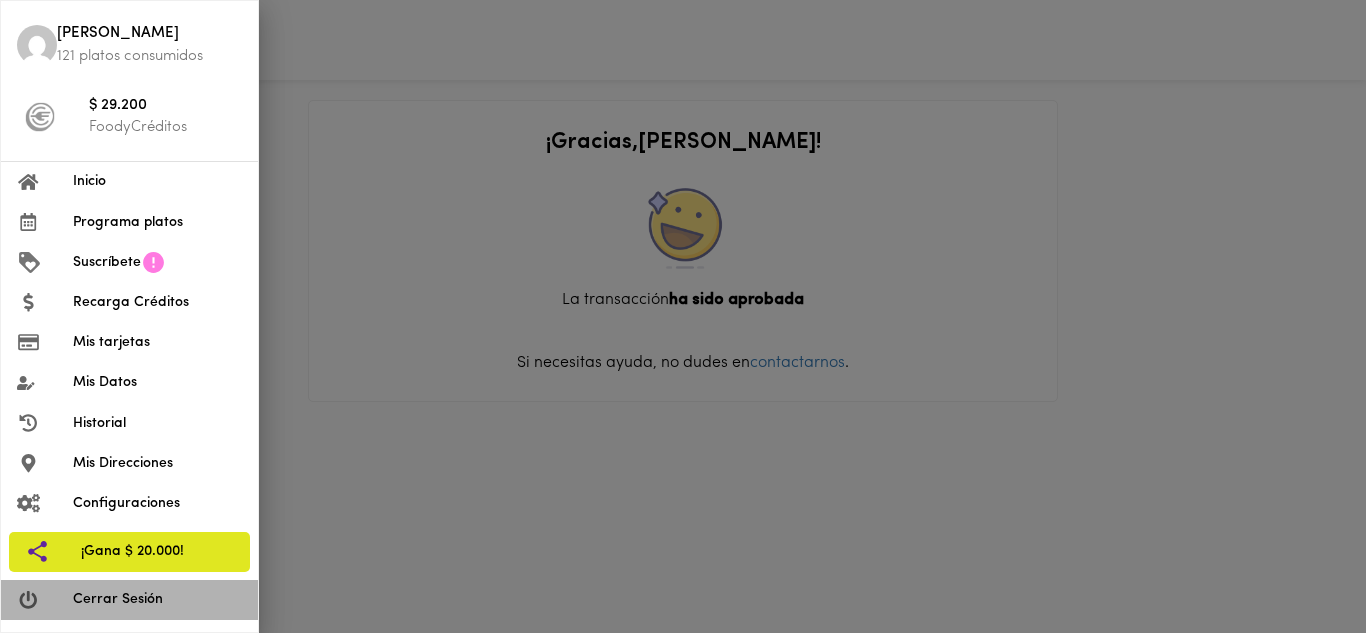 click on "Cerrar Sesión" at bounding box center (157, 599) 